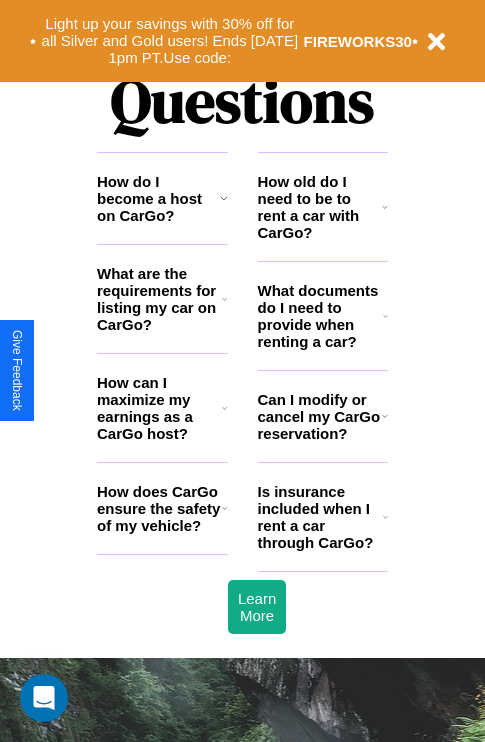 scroll, scrollTop: 2423, scrollLeft: 0, axis: vertical 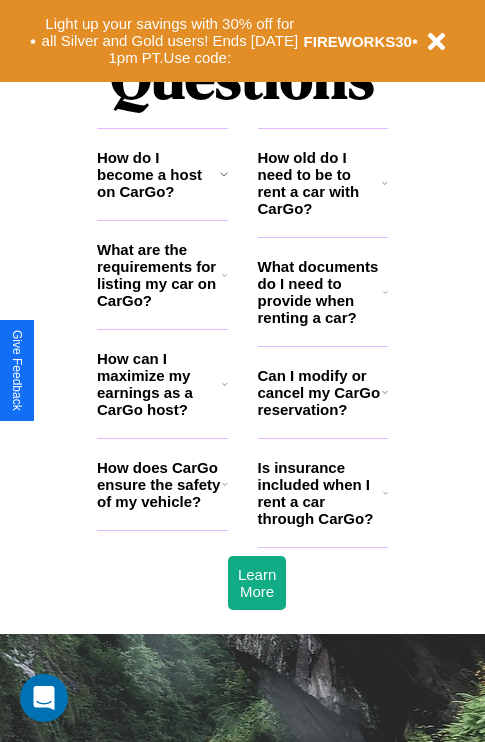 click 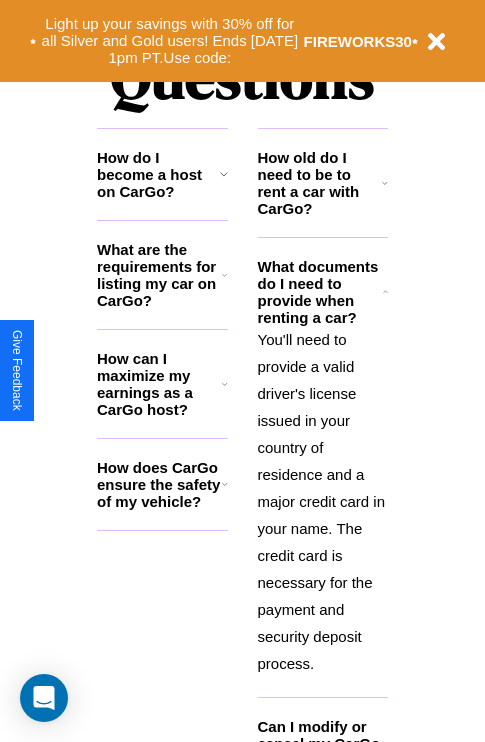 click 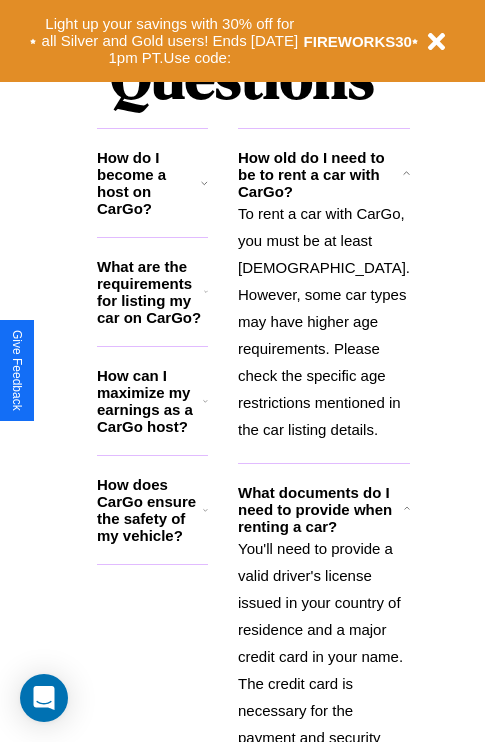 click on "How does CarGo ensure the safety of my vehicle?" at bounding box center (150, 510) 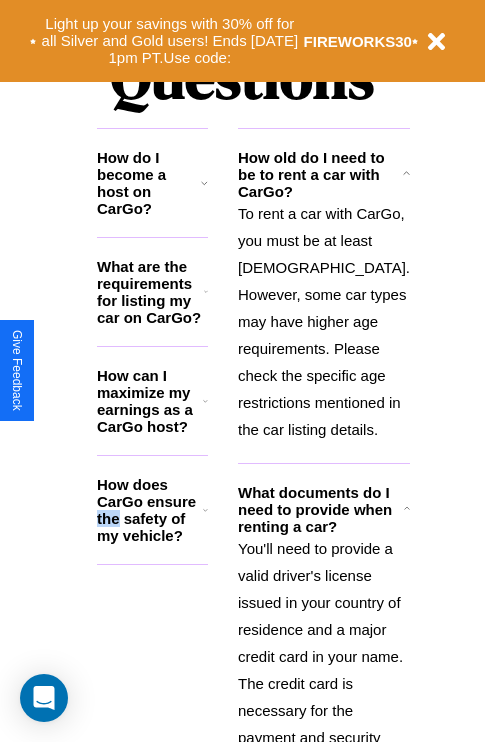 scroll, scrollTop: 2854, scrollLeft: 0, axis: vertical 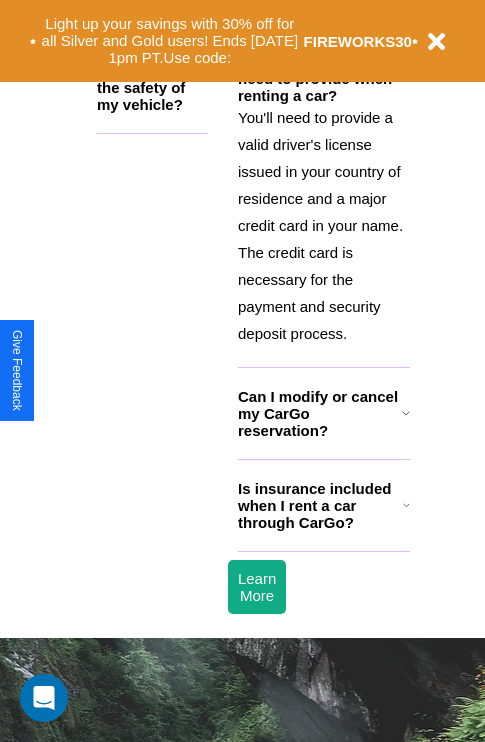 click on "Can I modify or cancel my CarGo reservation?" at bounding box center [320, 413] 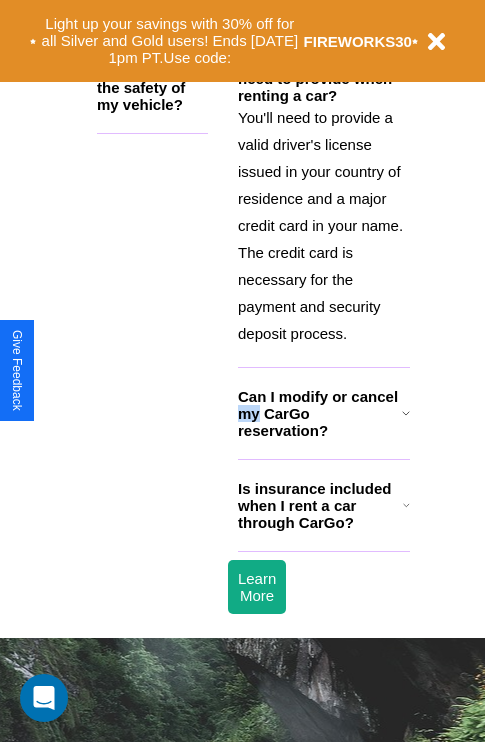scroll, scrollTop: 2106, scrollLeft: 0, axis: vertical 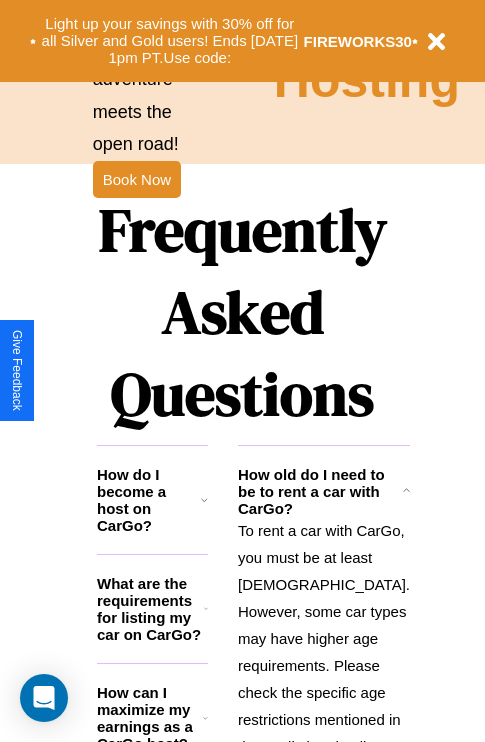 click 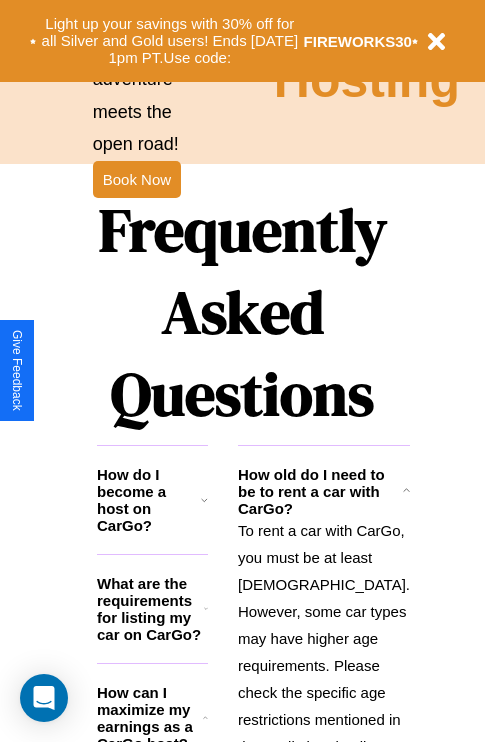 scroll, scrollTop: 2854, scrollLeft: 0, axis: vertical 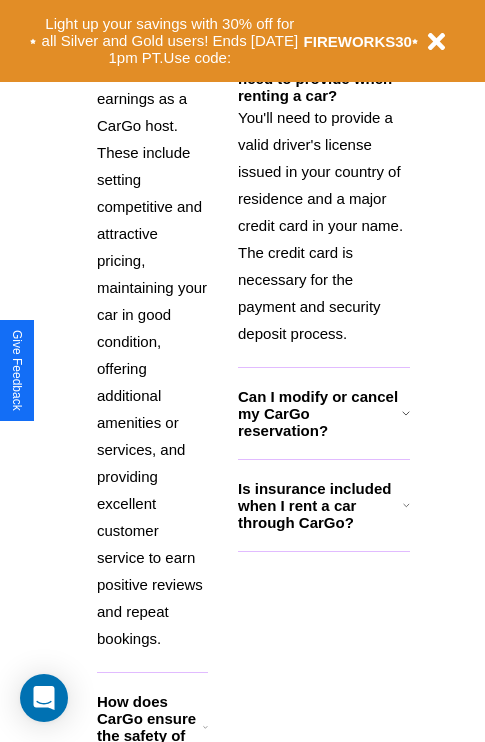 click on "Can I modify or cancel my CarGo reservation?" at bounding box center (320, 413) 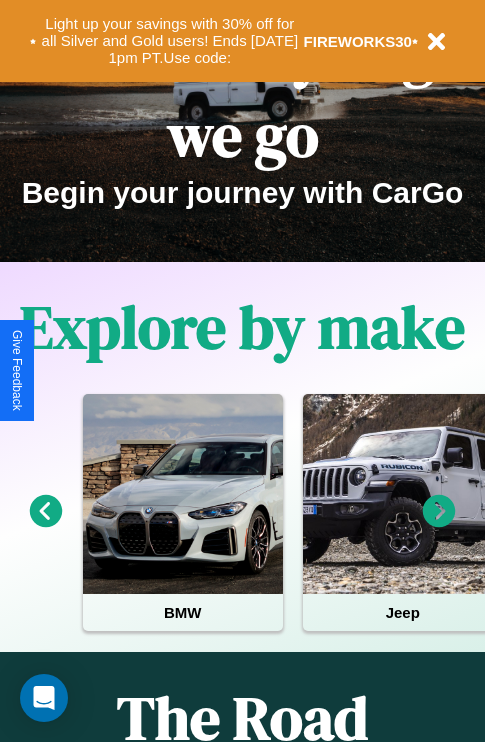 scroll, scrollTop: 0, scrollLeft: 0, axis: both 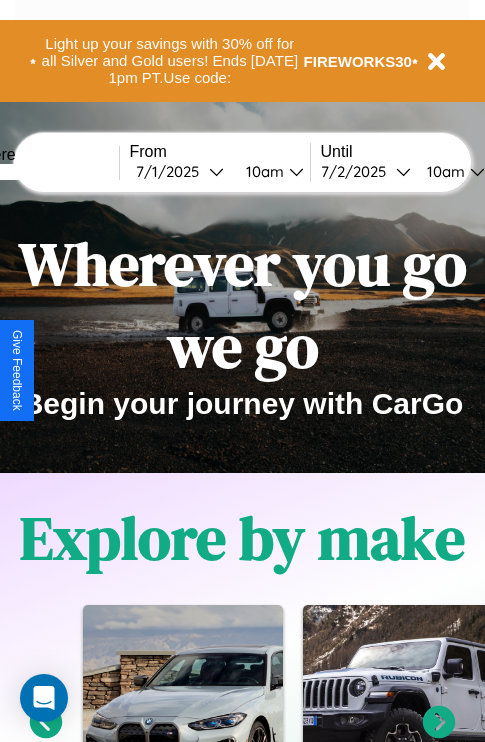 click at bounding box center [44, 172] 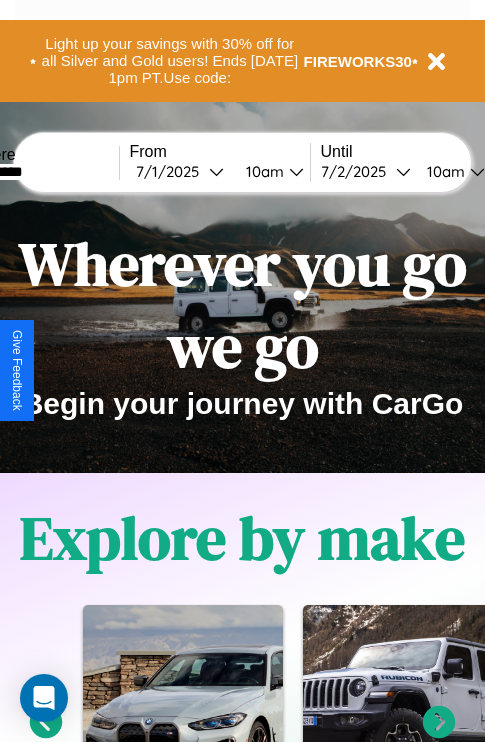 type on "*********" 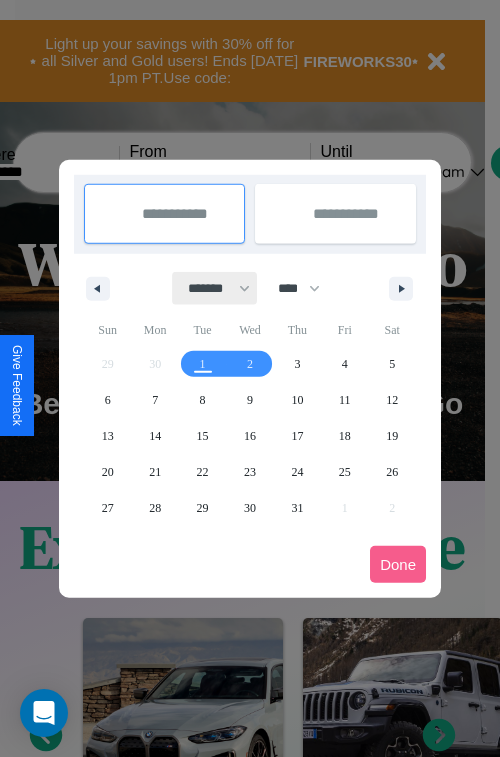 click on "******* ******** ***** ***** *** **** **** ****** ********* ******* ******** ********" at bounding box center [215, 288] 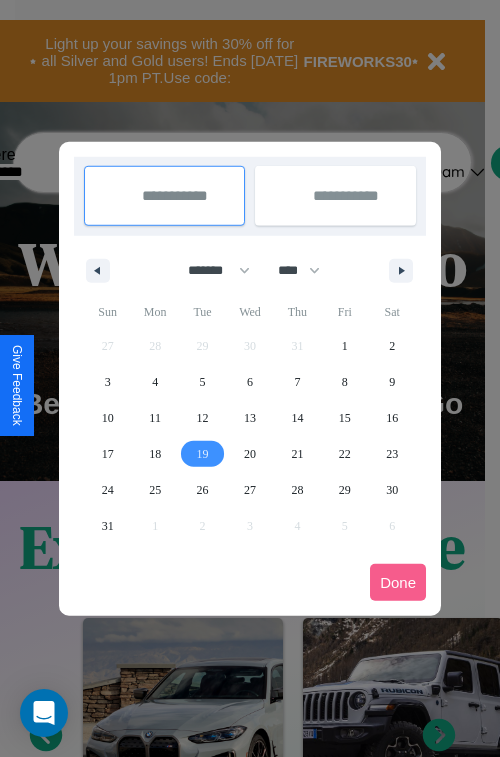 click on "19" at bounding box center [203, 454] 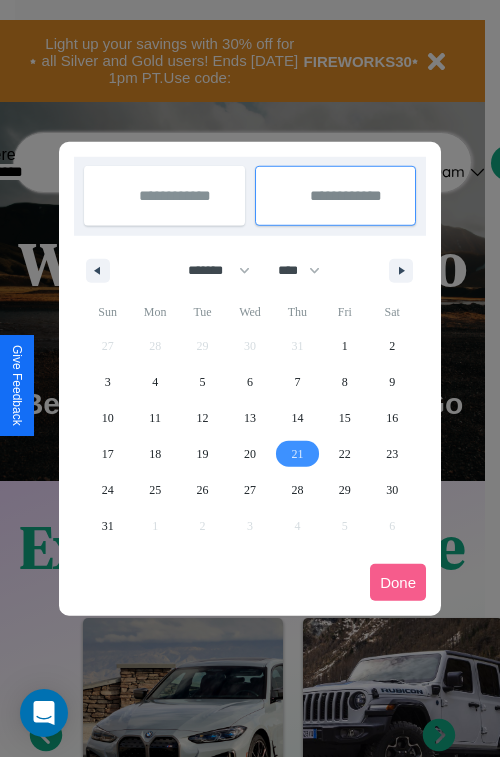 click on "21" at bounding box center (297, 454) 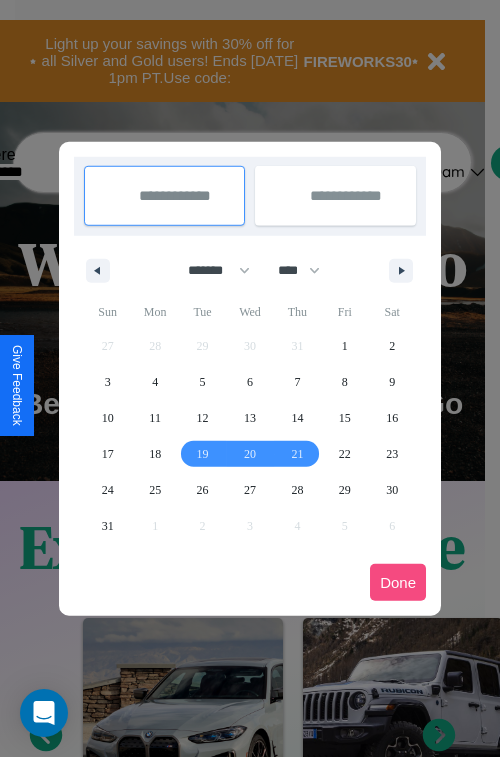 click on "Done" at bounding box center [398, 582] 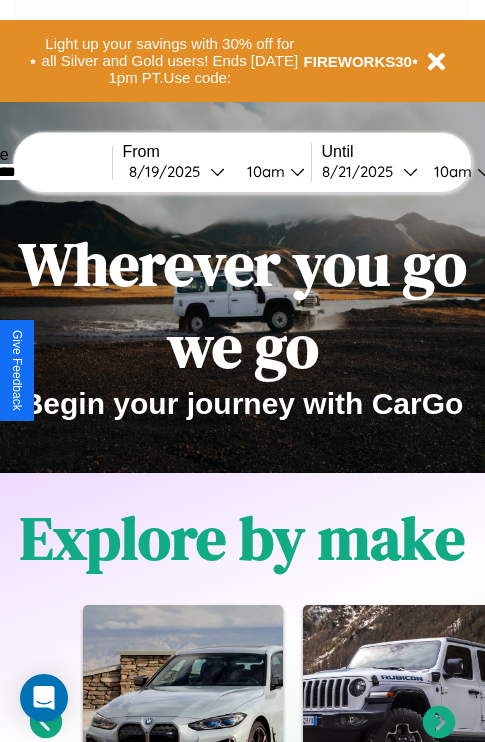 scroll, scrollTop: 0, scrollLeft: 74, axis: horizontal 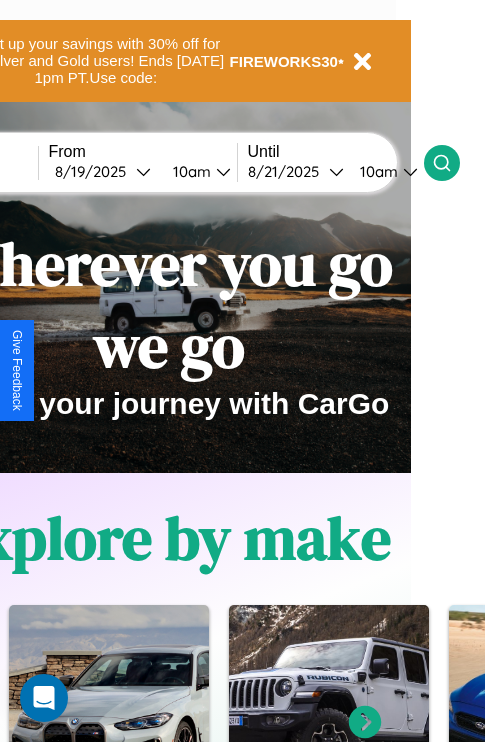 click 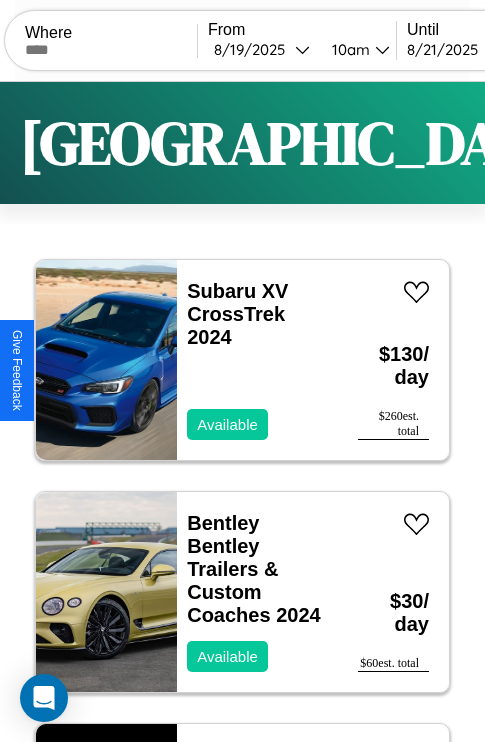 scroll, scrollTop: 50, scrollLeft: 0, axis: vertical 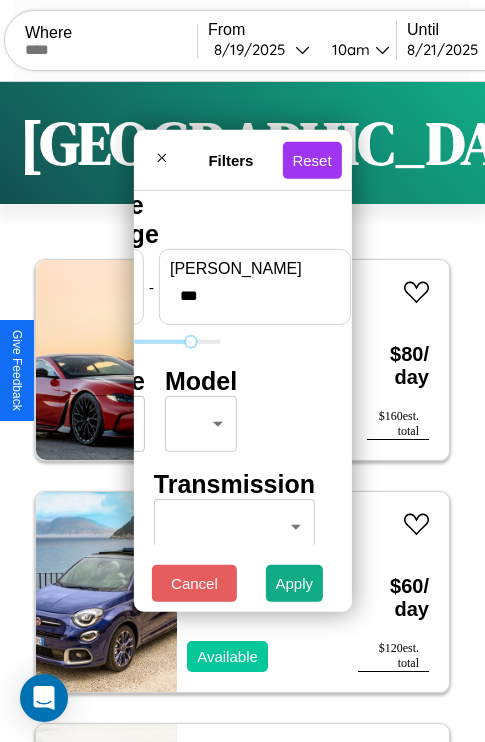 type on "***" 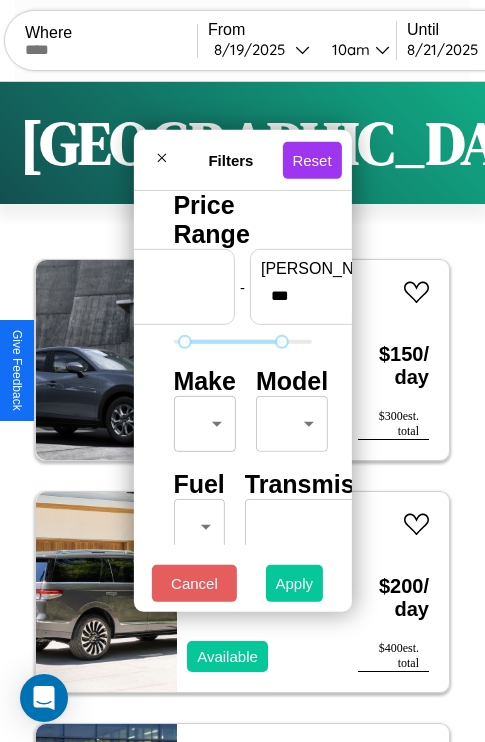 type on "**" 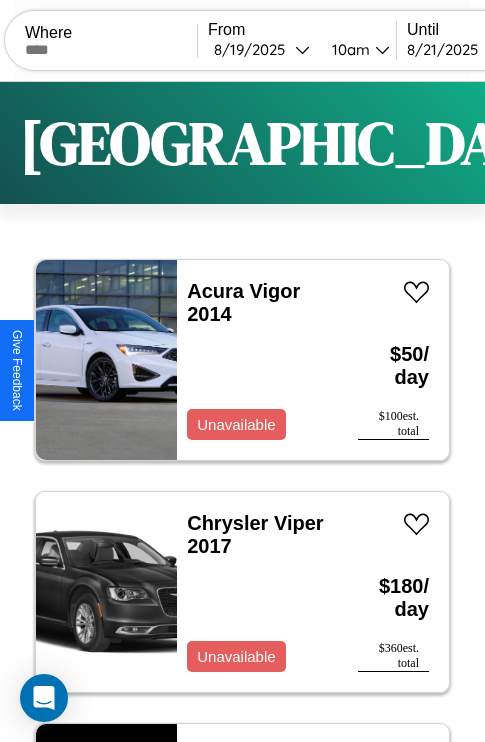 scroll, scrollTop: 95, scrollLeft: 0, axis: vertical 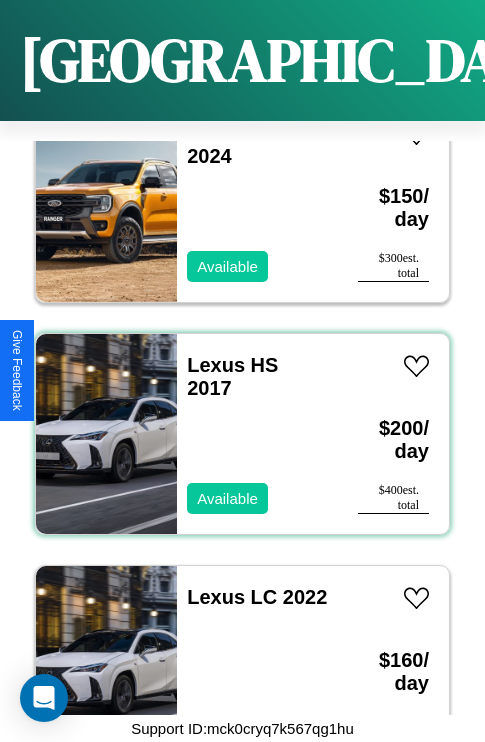 click on "Lexus   HS   2017 Available" at bounding box center (257, 434) 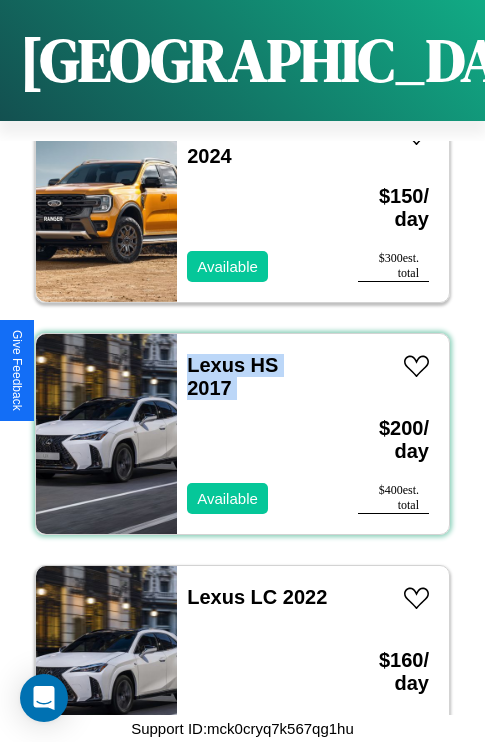 click on "Lexus   HS   2017 Available" at bounding box center [257, 434] 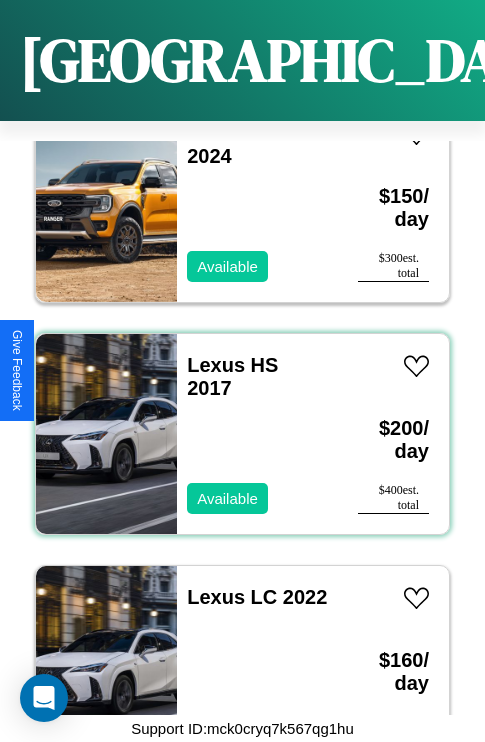 click on "Lexus   HS   2017 Available" at bounding box center [257, 434] 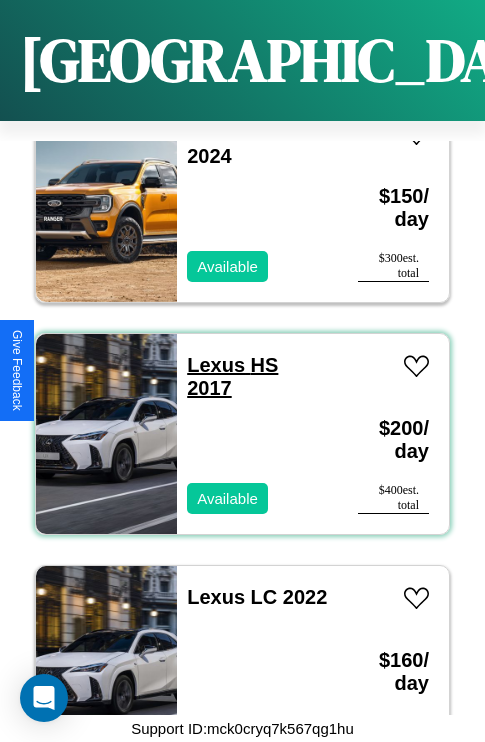 click on "Lexus   HS   2017" at bounding box center [232, 376] 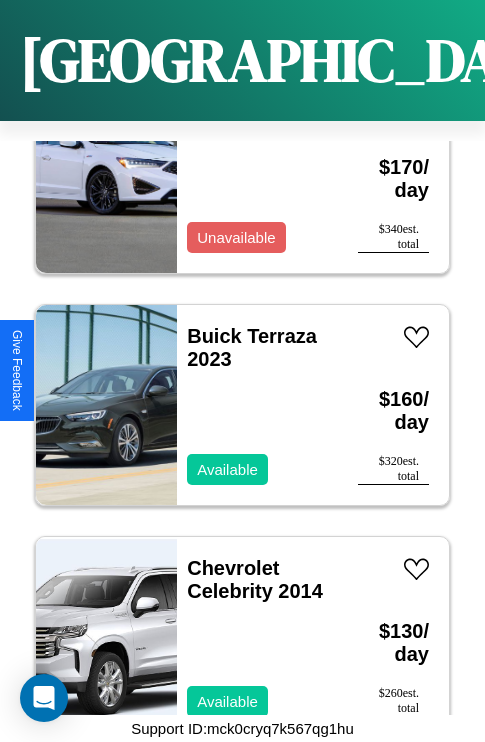scroll, scrollTop: 1467, scrollLeft: 0, axis: vertical 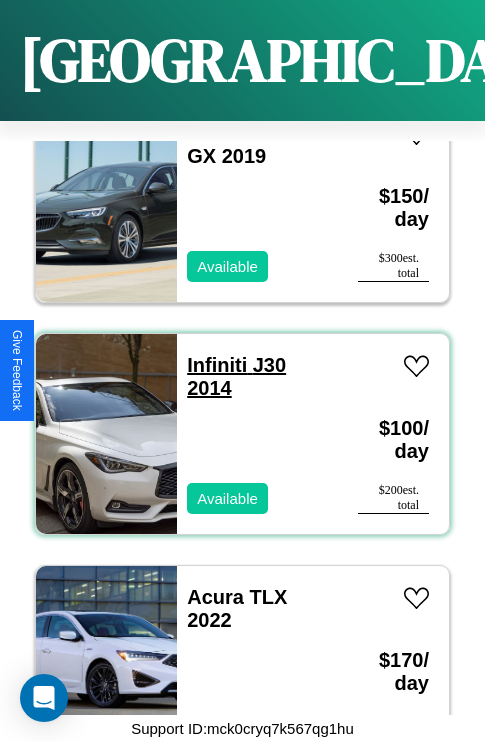 click on "Infiniti   J30   2014" at bounding box center [236, 376] 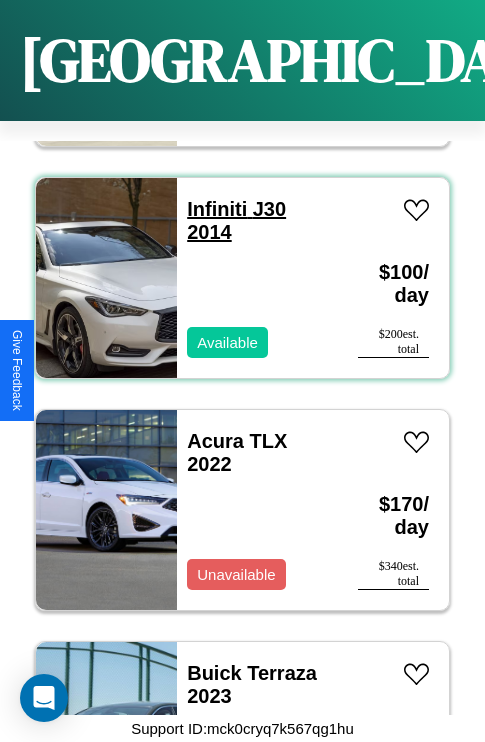scroll, scrollTop: 2632, scrollLeft: 0, axis: vertical 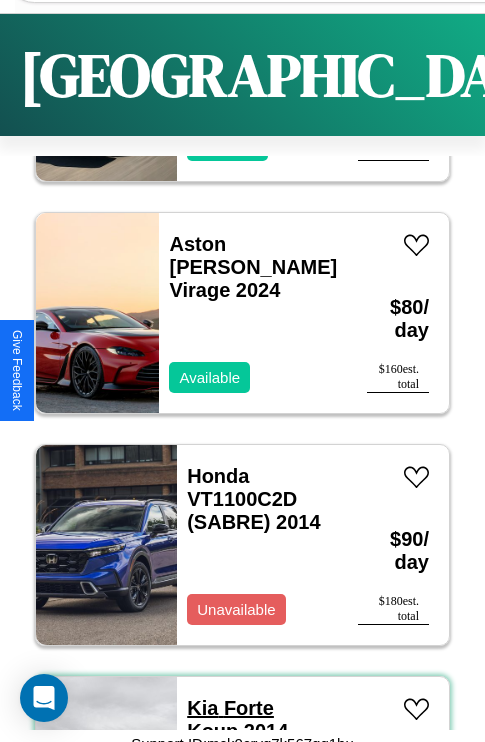 click on "Kia   Forte Koup   2014" at bounding box center (237, 719) 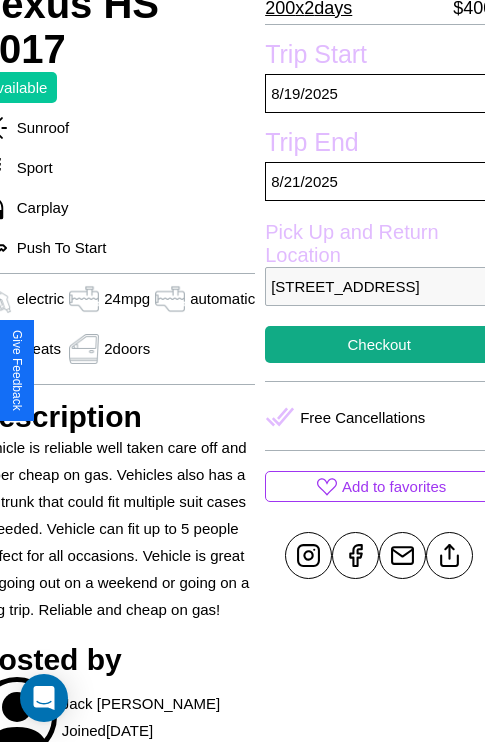 scroll, scrollTop: 499, scrollLeft: 96, axis: both 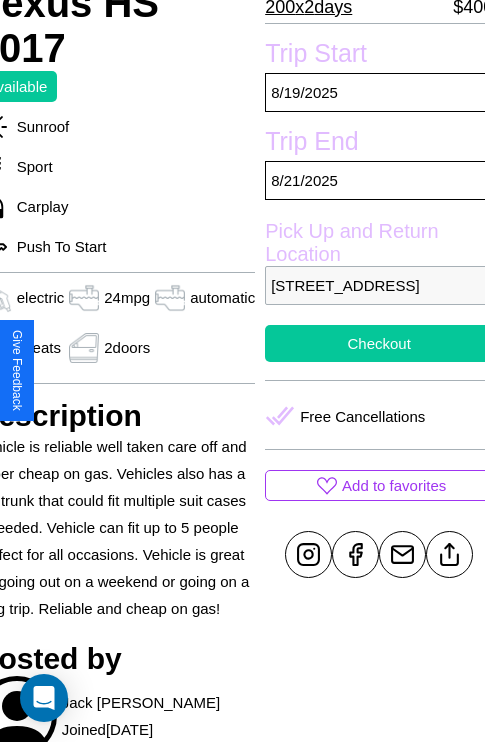 click on "Checkout" at bounding box center [379, 343] 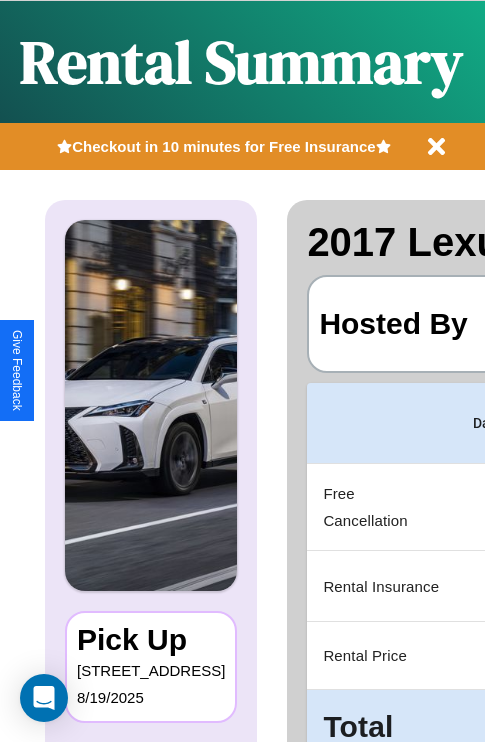 scroll, scrollTop: 0, scrollLeft: 378, axis: horizontal 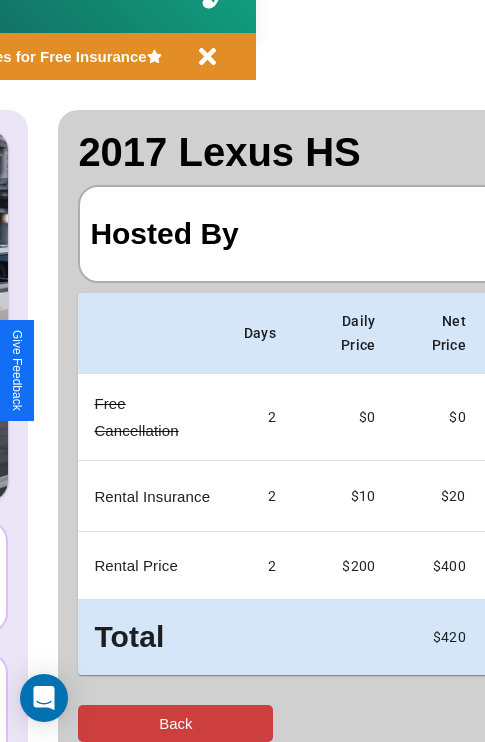 click on "Back" at bounding box center (175, 723) 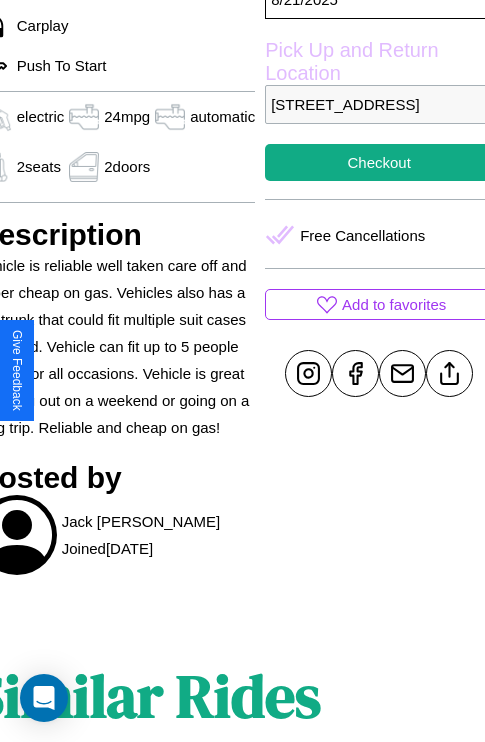 scroll, scrollTop: 710, scrollLeft: 96, axis: both 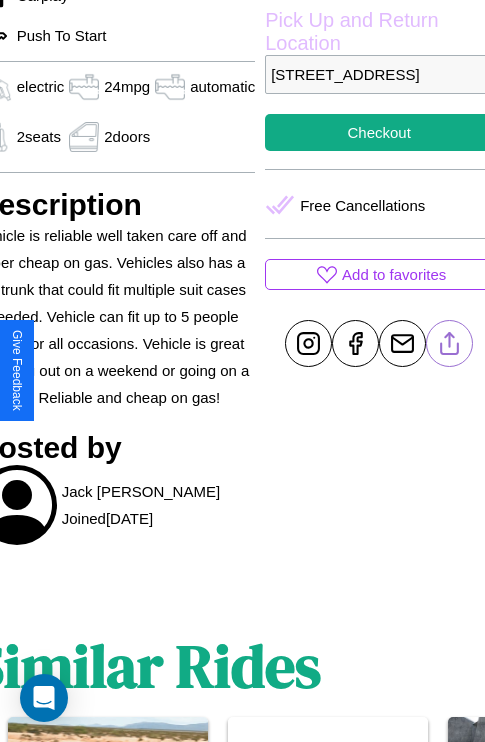 click 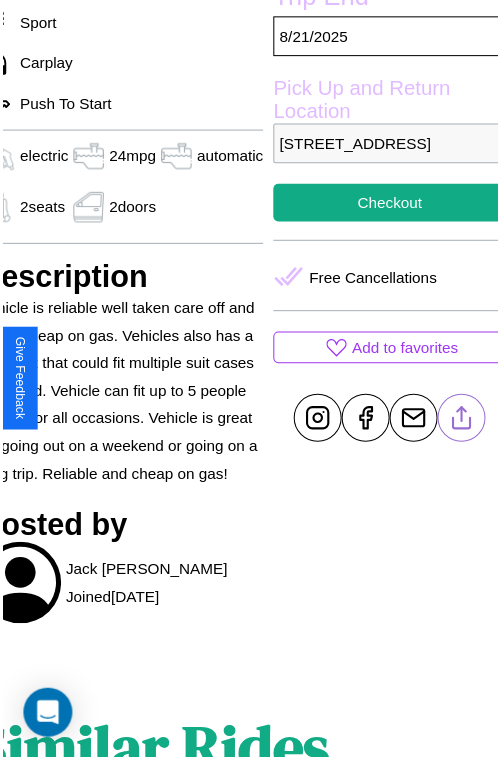 scroll, scrollTop: 641, scrollLeft: 96, axis: both 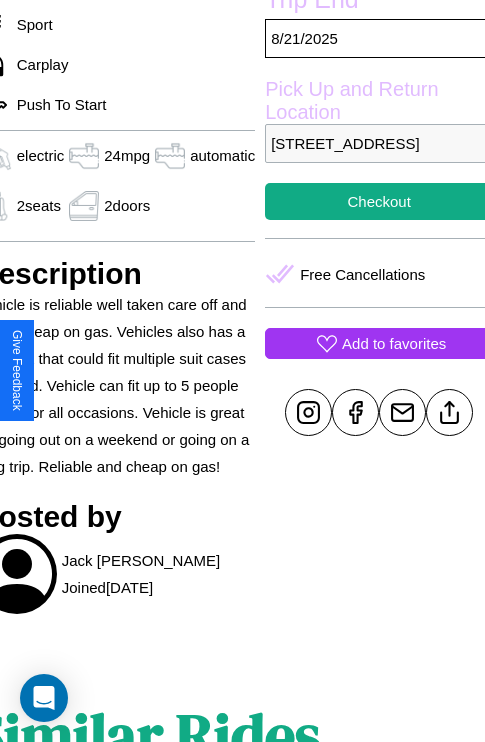 click on "Add to favorites" at bounding box center [394, 343] 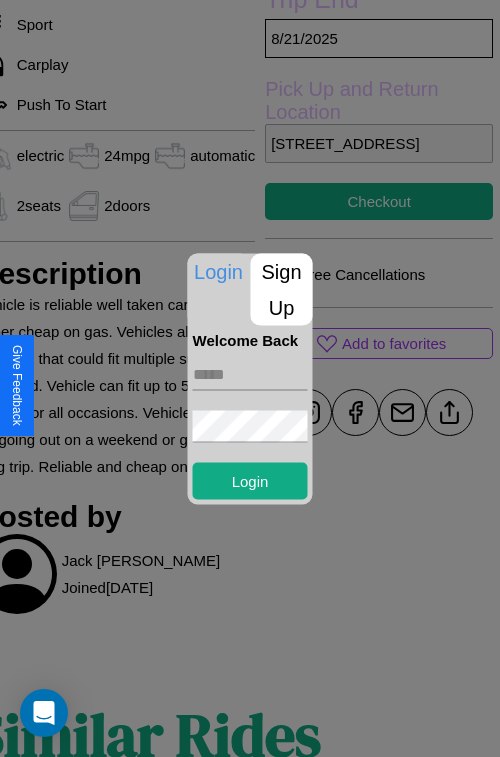 click on "Sign Up" at bounding box center (282, 289) 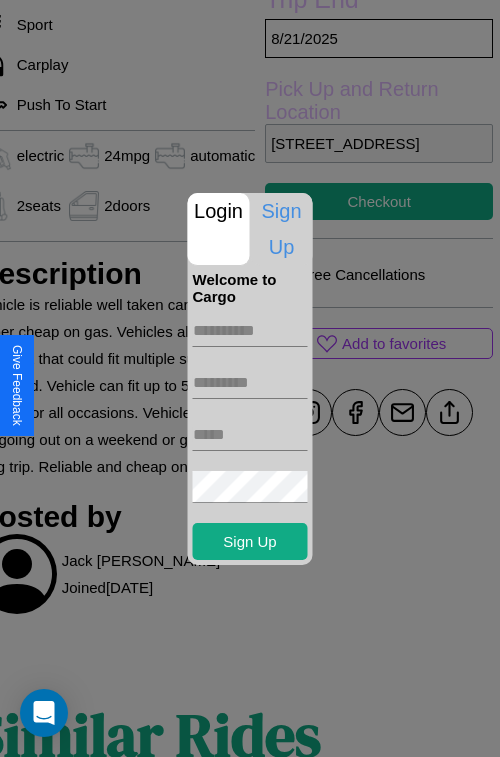 click at bounding box center [250, 331] 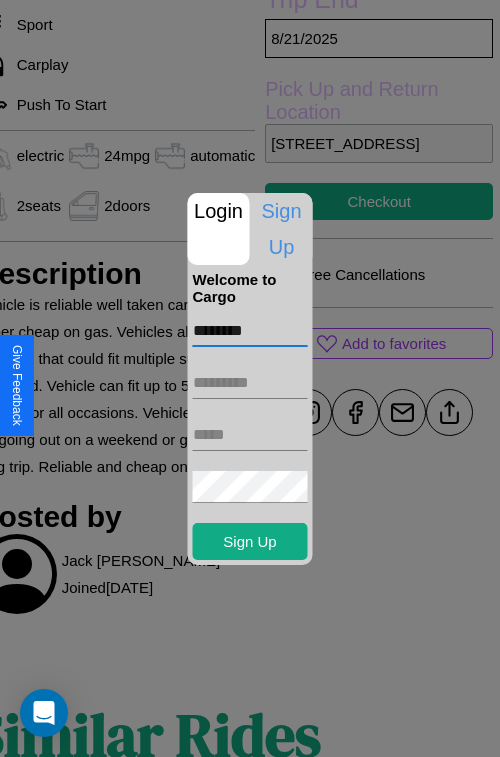 type on "********" 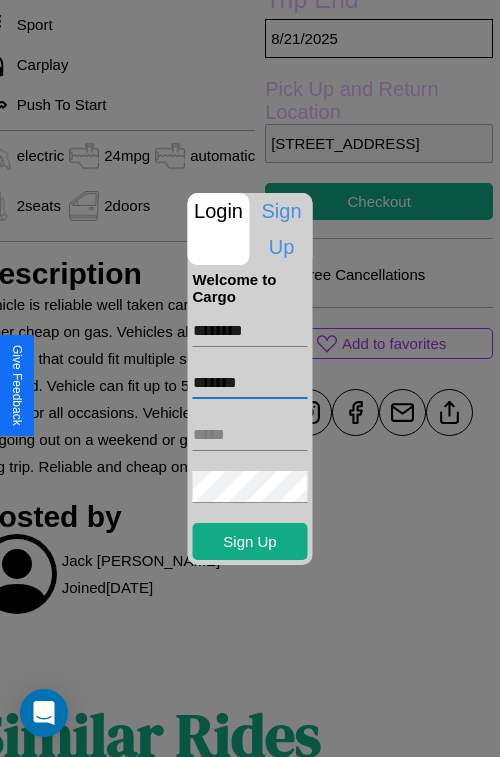type on "*******" 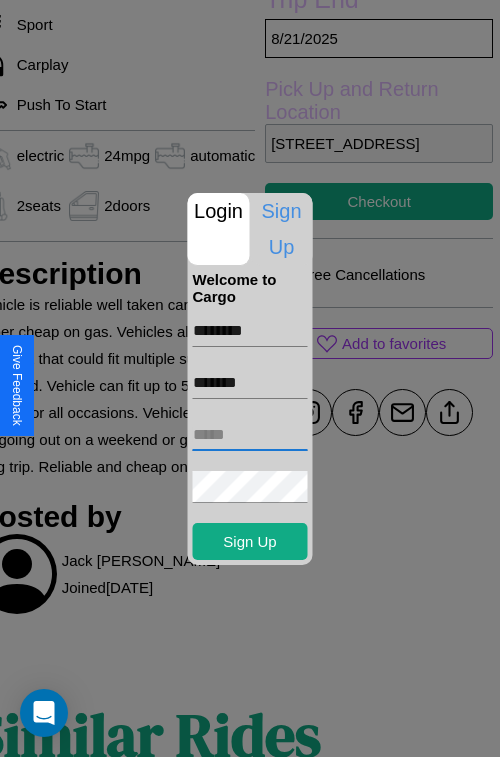 click at bounding box center [250, 435] 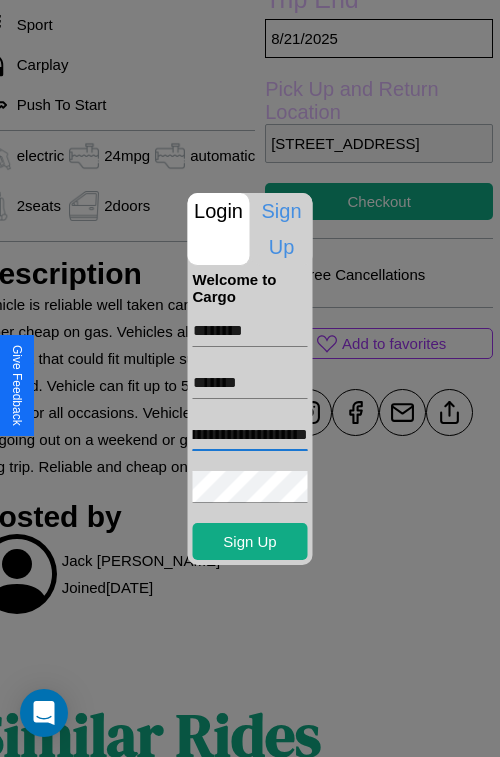 scroll, scrollTop: 0, scrollLeft: 108, axis: horizontal 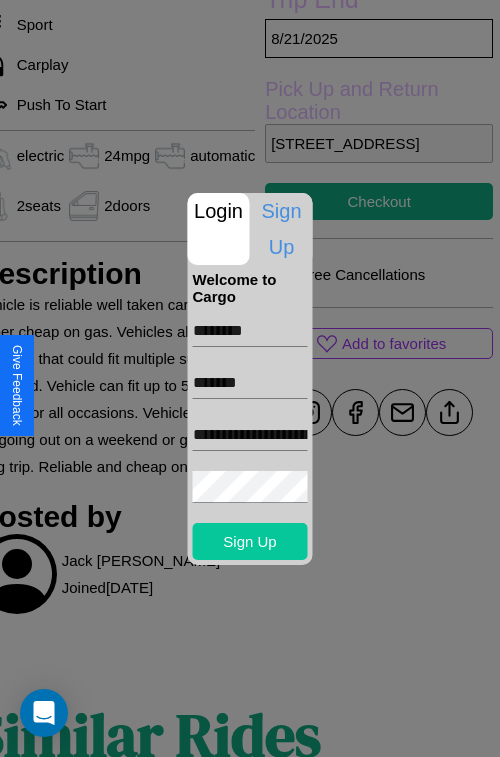 click on "Sign Up" at bounding box center (250, 541) 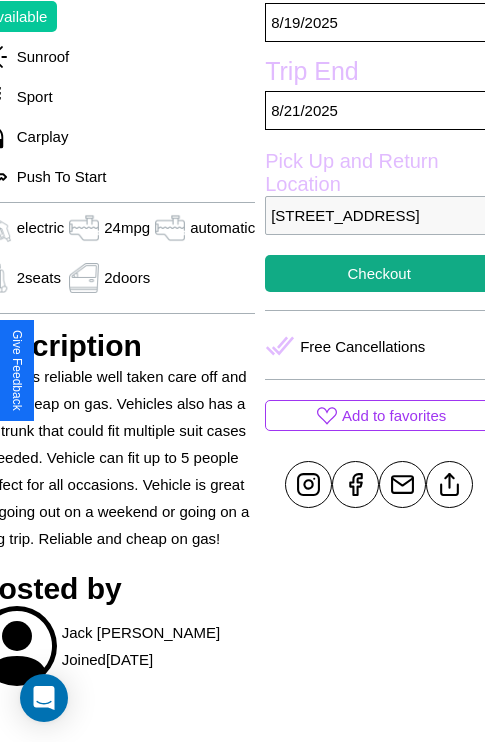 scroll, scrollTop: 499, scrollLeft: 96, axis: both 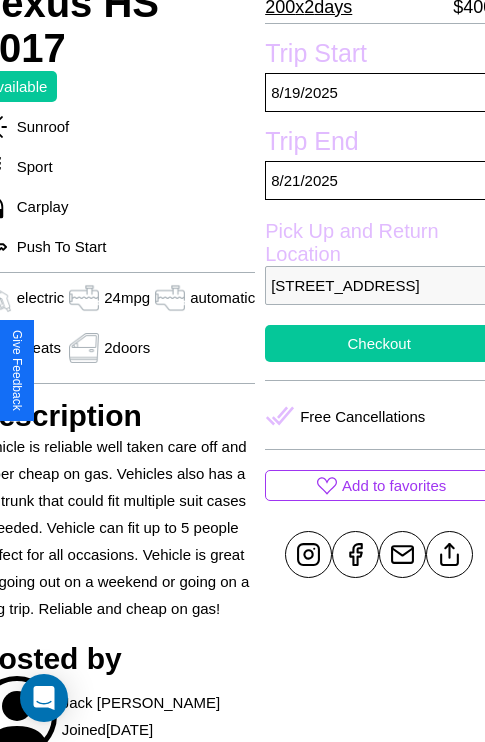 click on "Checkout" at bounding box center (379, 343) 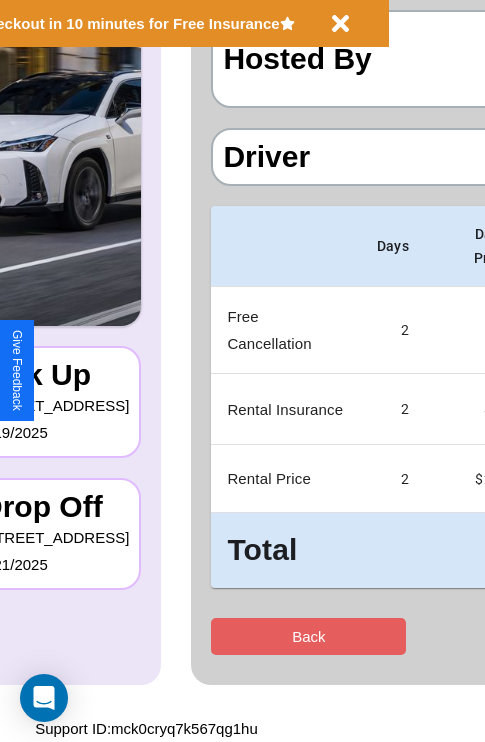 scroll, scrollTop: 0, scrollLeft: 0, axis: both 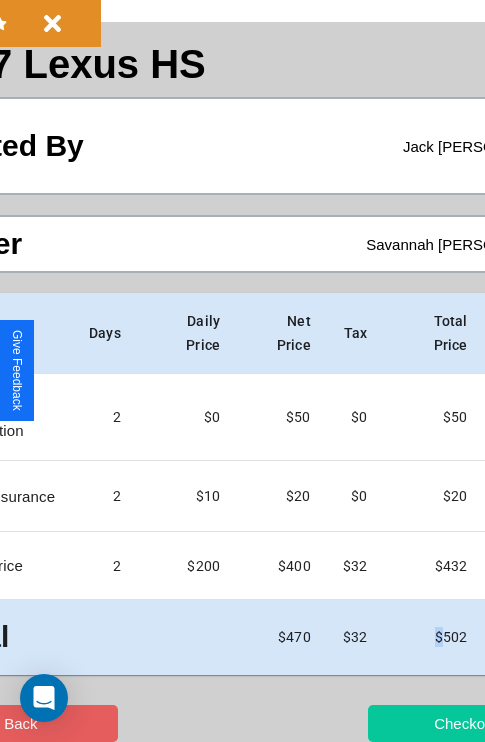 click on "Checkout" at bounding box center (465, 723) 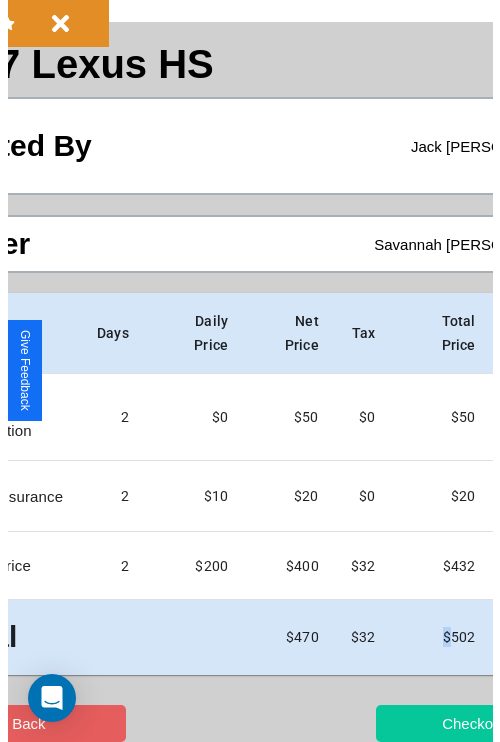 scroll, scrollTop: 0, scrollLeft: 0, axis: both 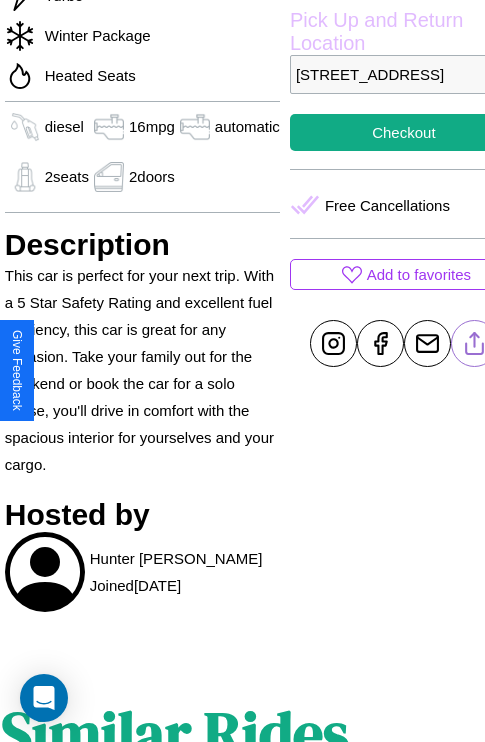click 